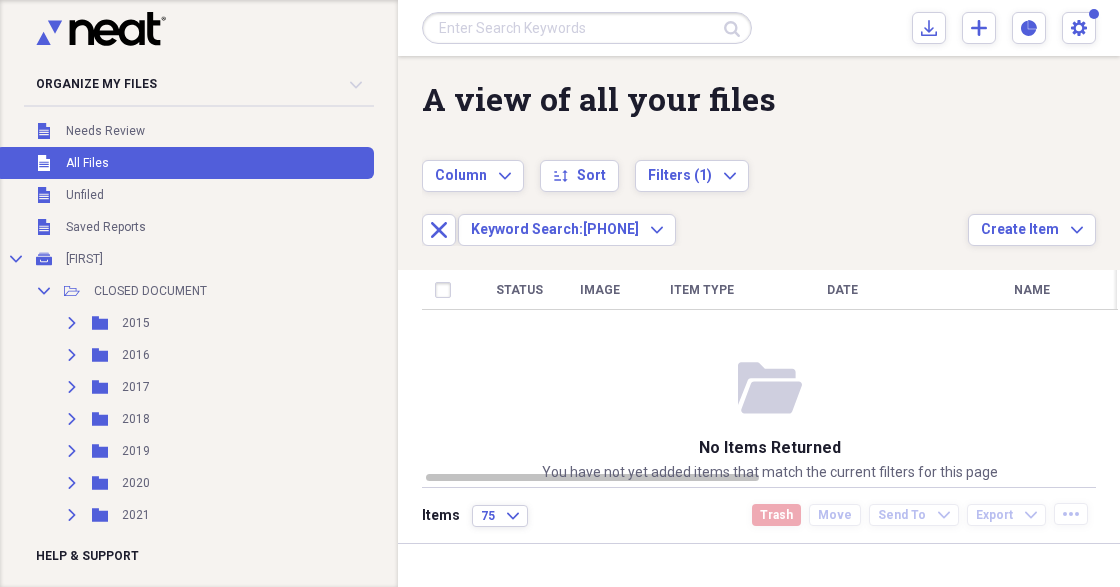 scroll, scrollTop: 0, scrollLeft: 0, axis: both 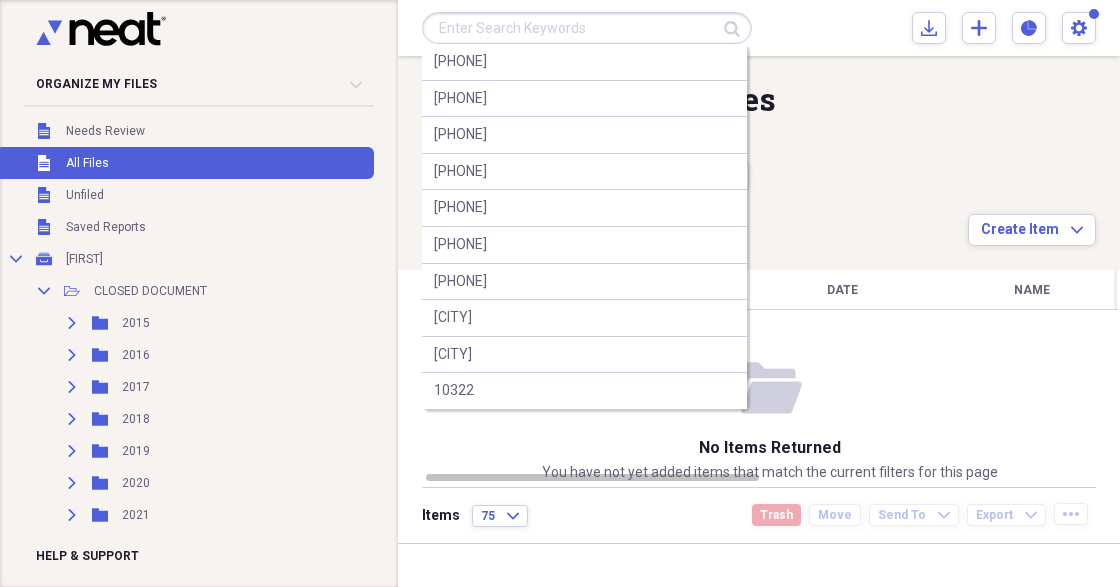 click at bounding box center (587, 28) 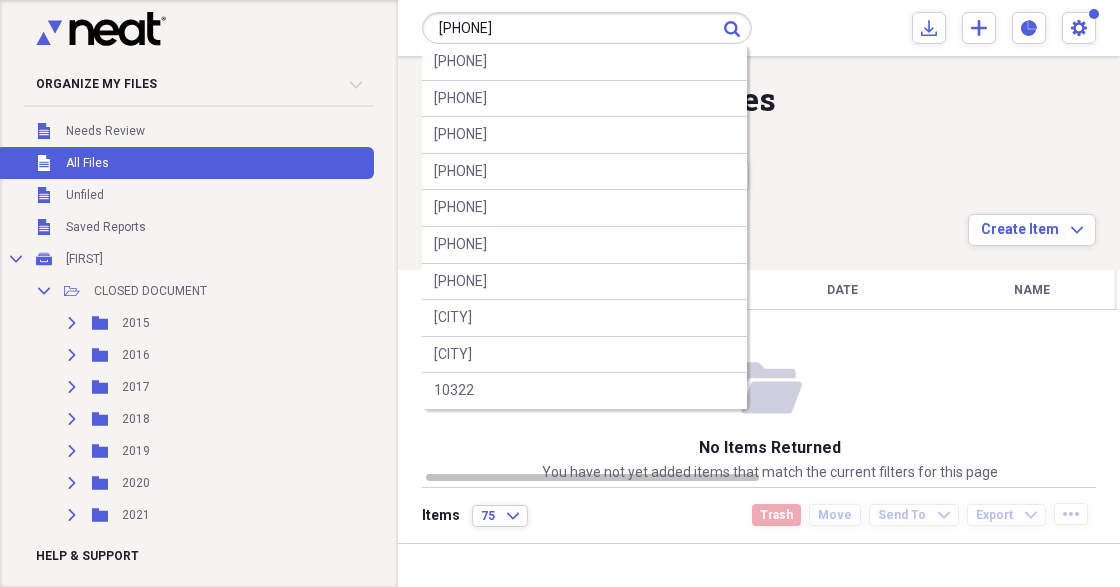 type on "[PHONE]" 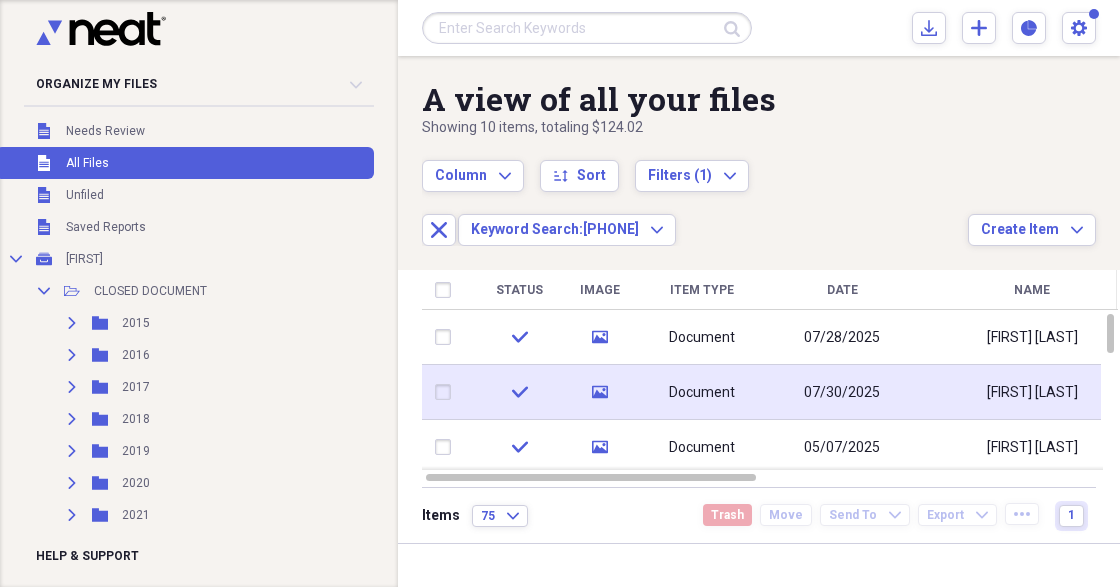 click on "07/30/2025" at bounding box center [842, 393] 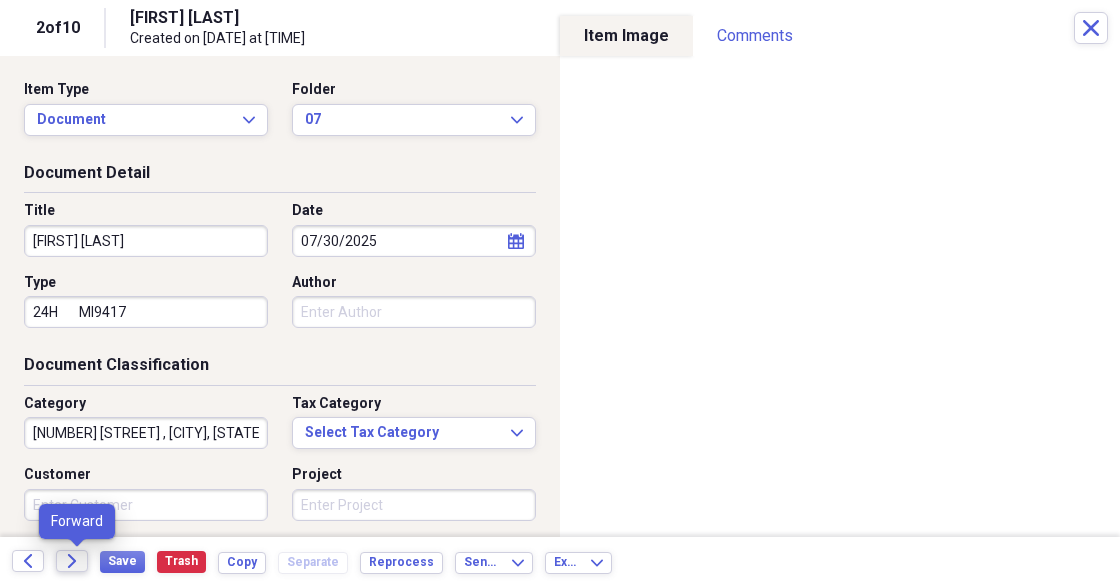 click on "Forward" 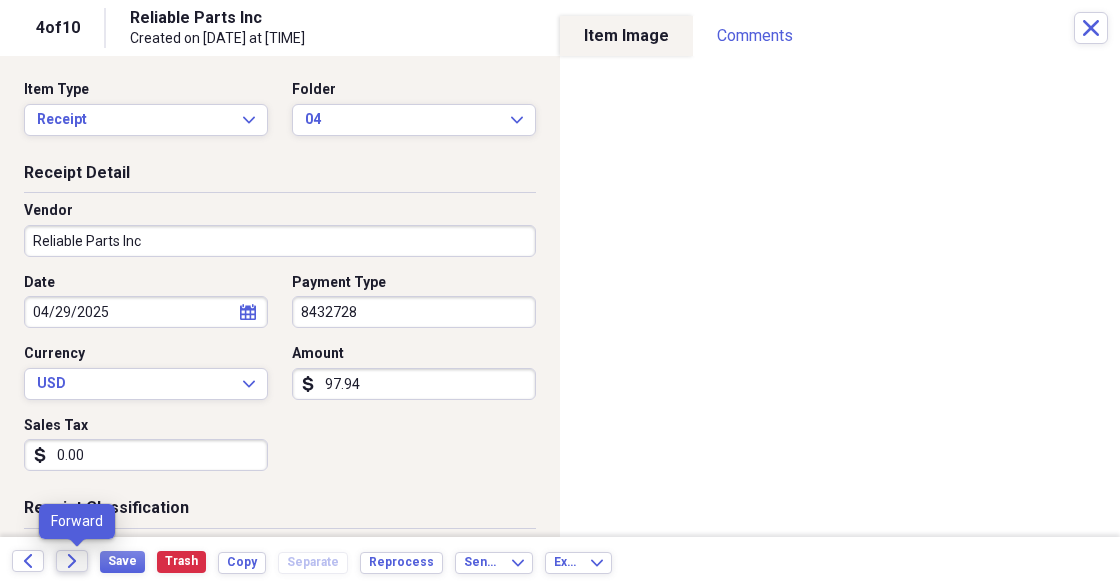 click on "Forward" at bounding box center (72, 561) 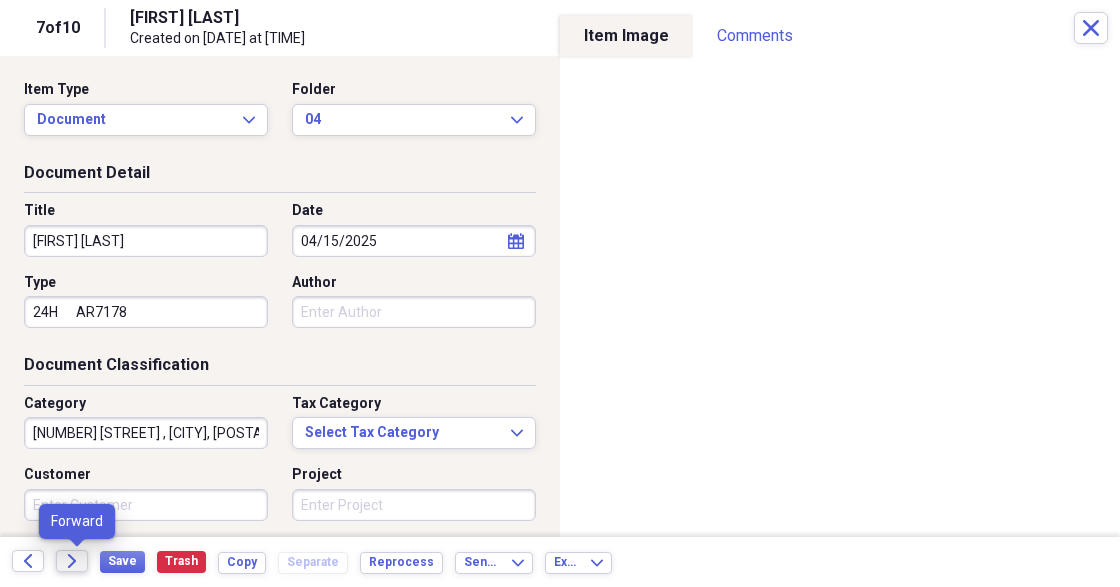 click 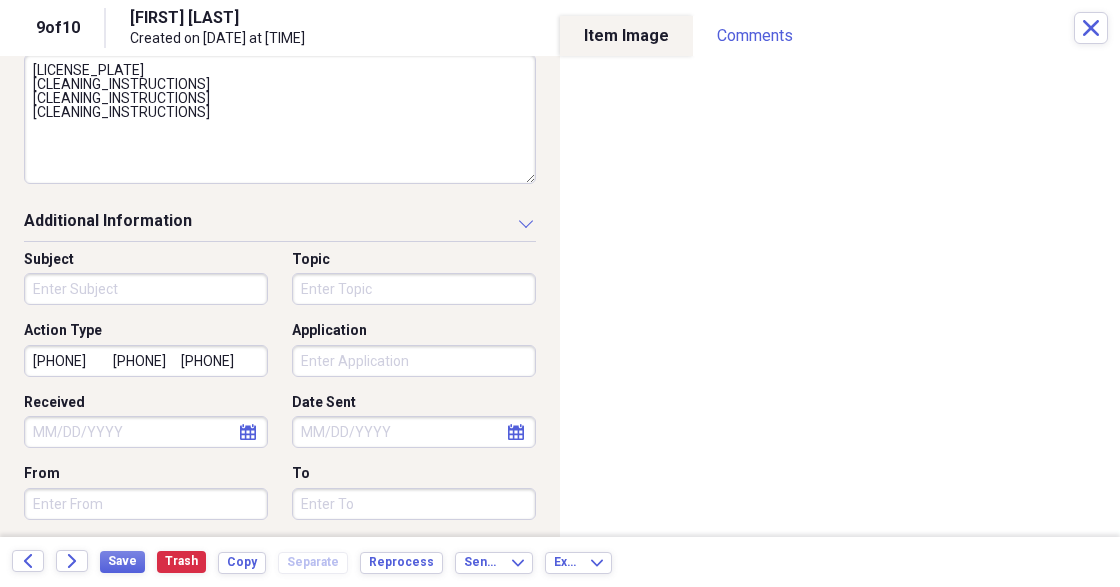 scroll, scrollTop: 533, scrollLeft: 0, axis: vertical 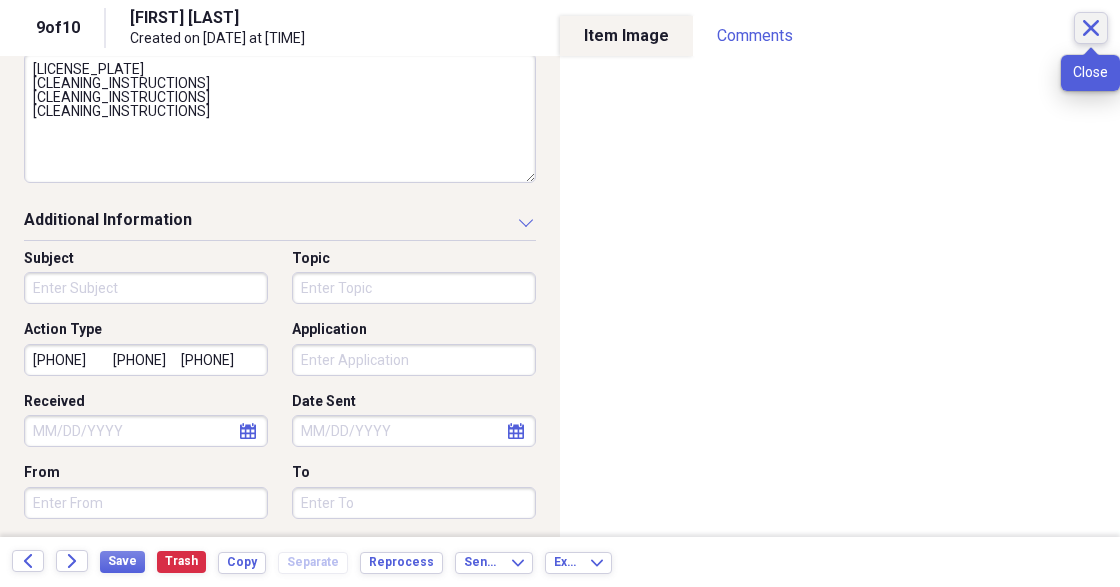 click on "Close" 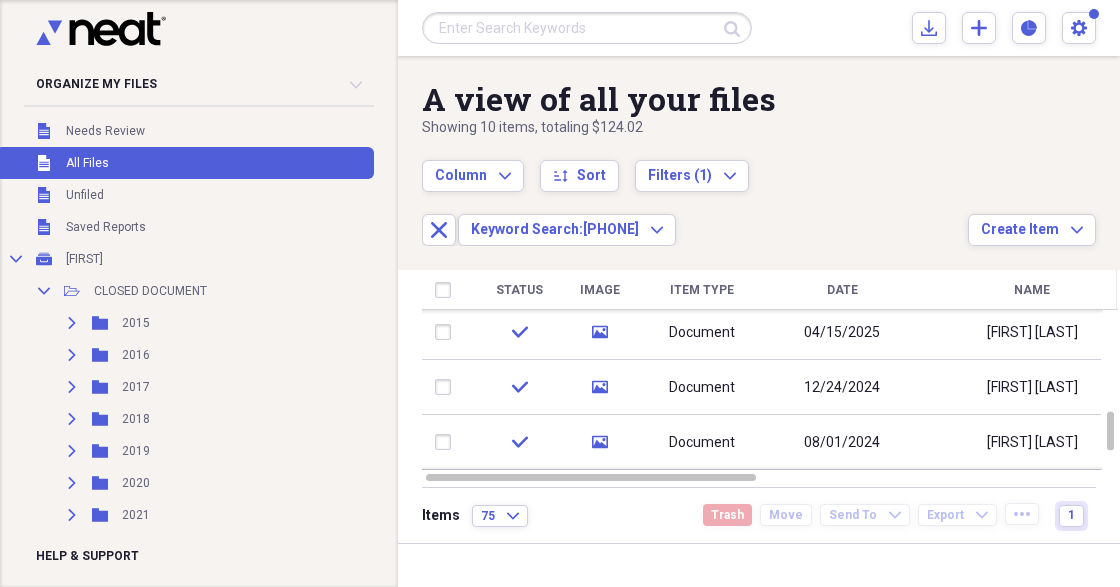 click at bounding box center (587, 28) 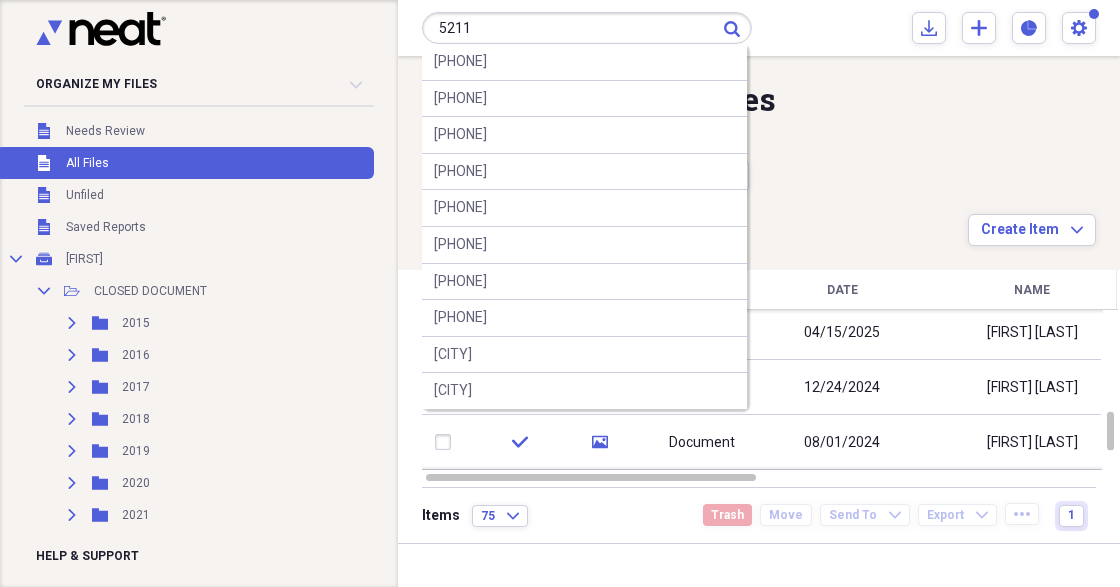 type on "5211" 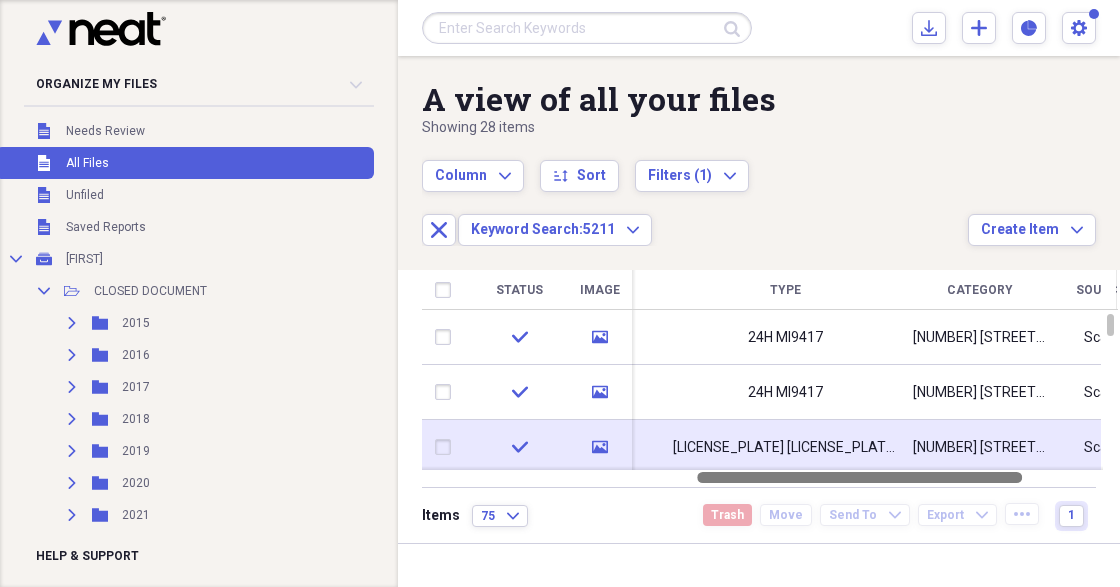 drag, startPoint x: 679, startPoint y: 477, endPoint x: 950, endPoint y: 440, distance: 273.51416 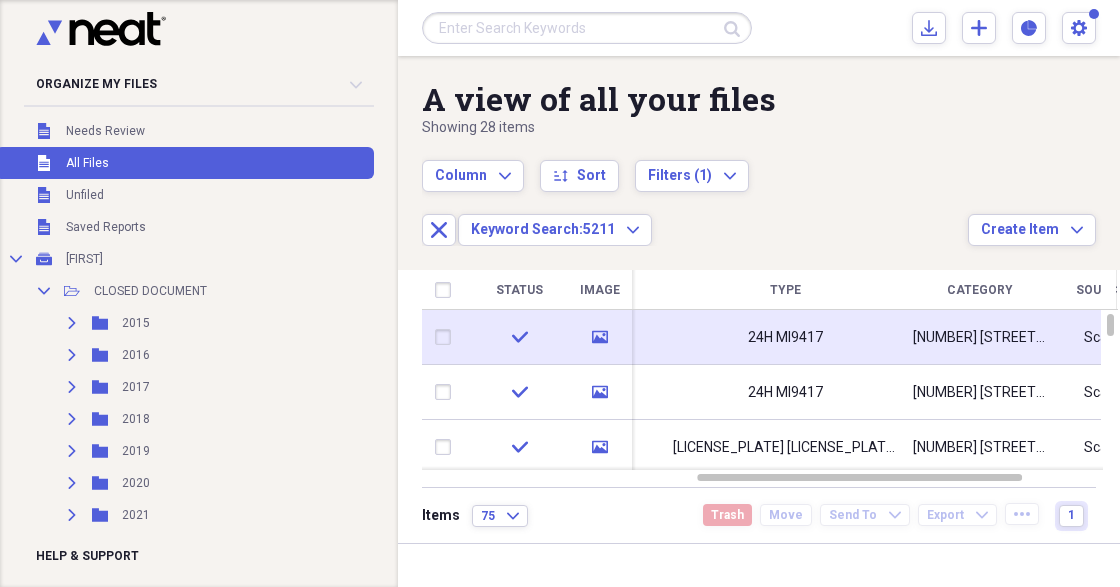 click on "[NUMBER] [STREET] , [CITY], [POSTAL_CODE]" at bounding box center (980, 338) 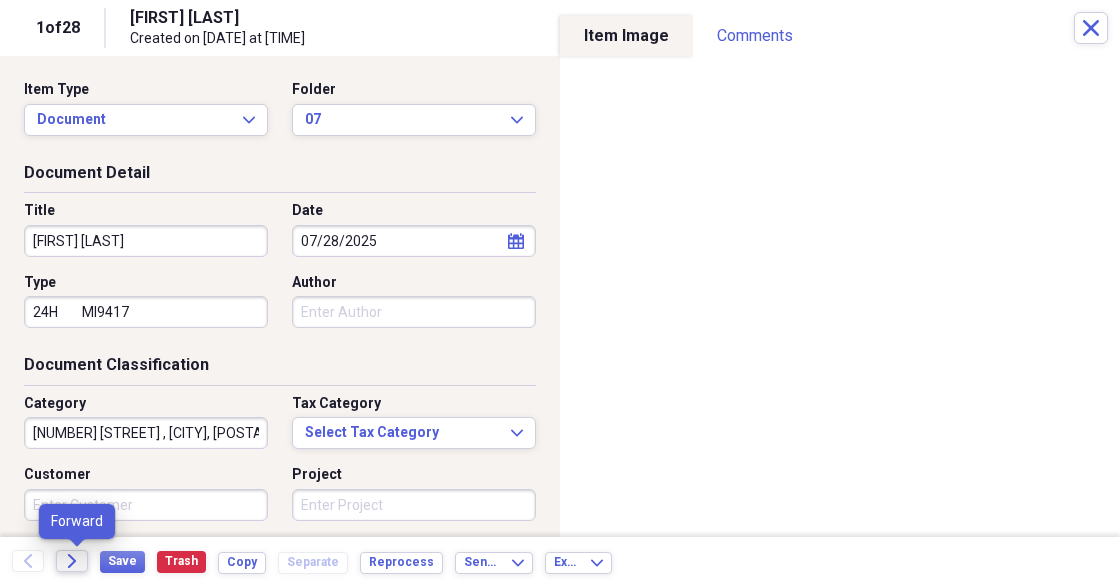 click 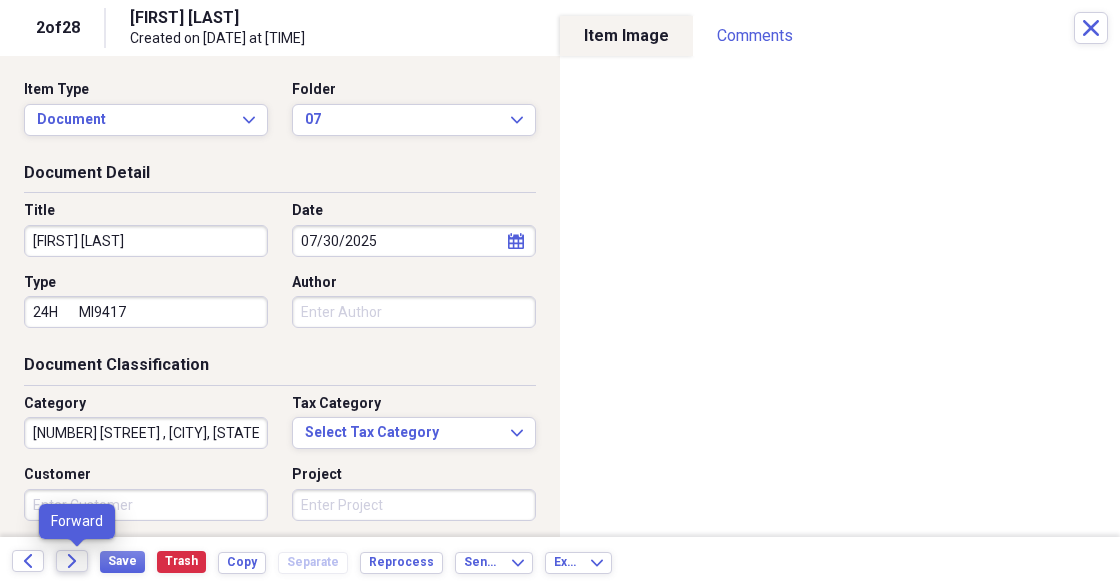 drag, startPoint x: 74, startPoint y: 552, endPoint x: 66, endPoint y: 566, distance: 16.124516 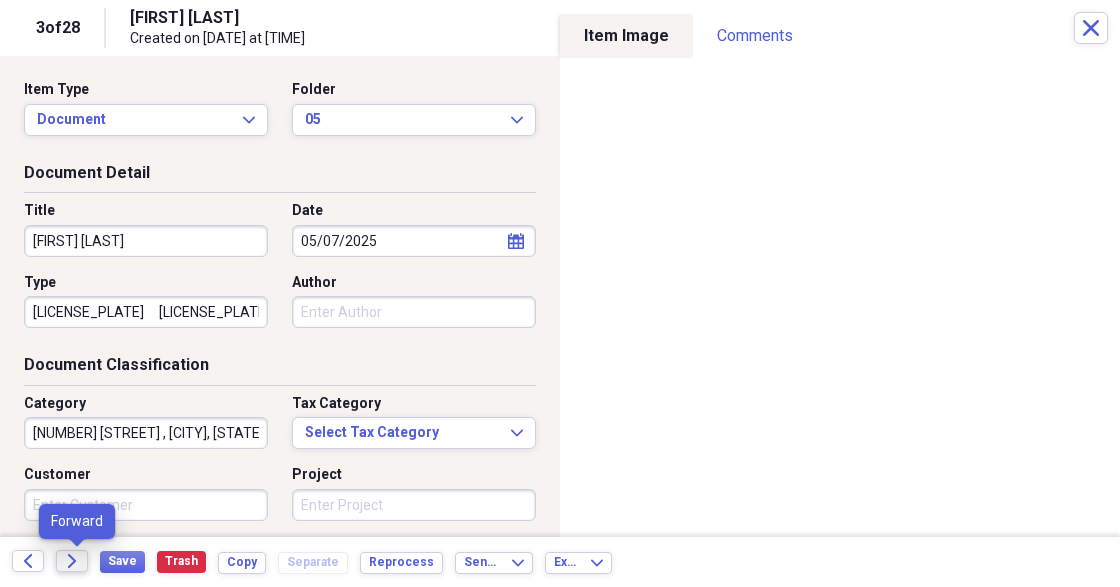 click on "Forward" 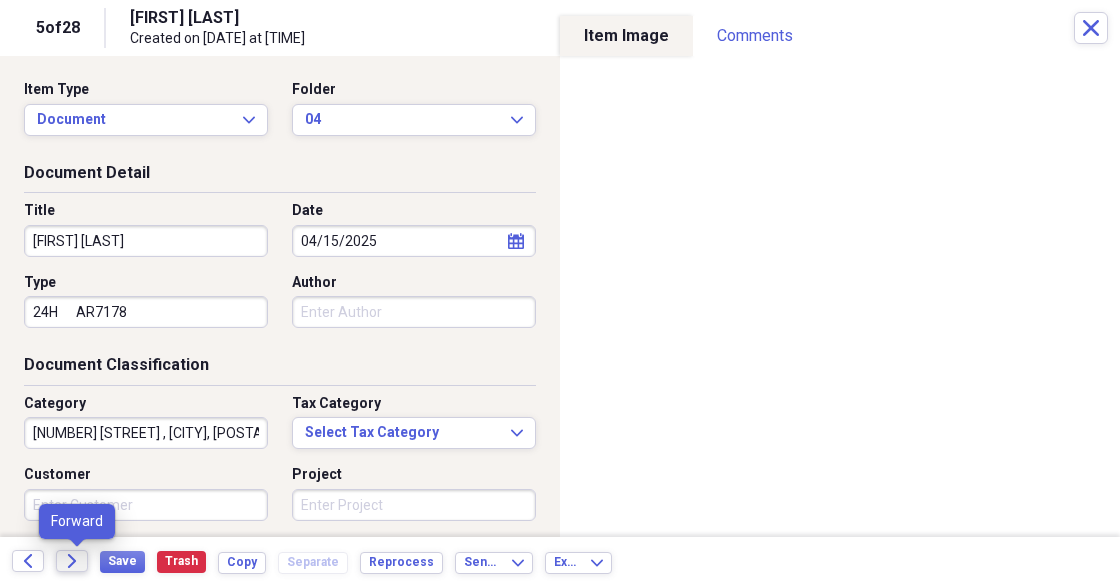click on "Forward" at bounding box center [72, 561] 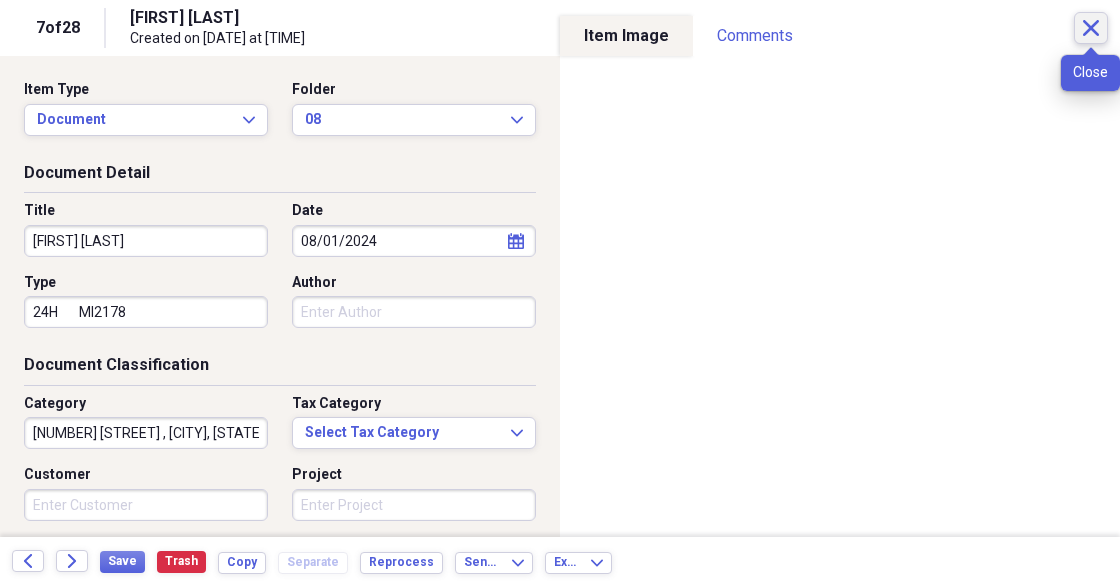click on "Close" 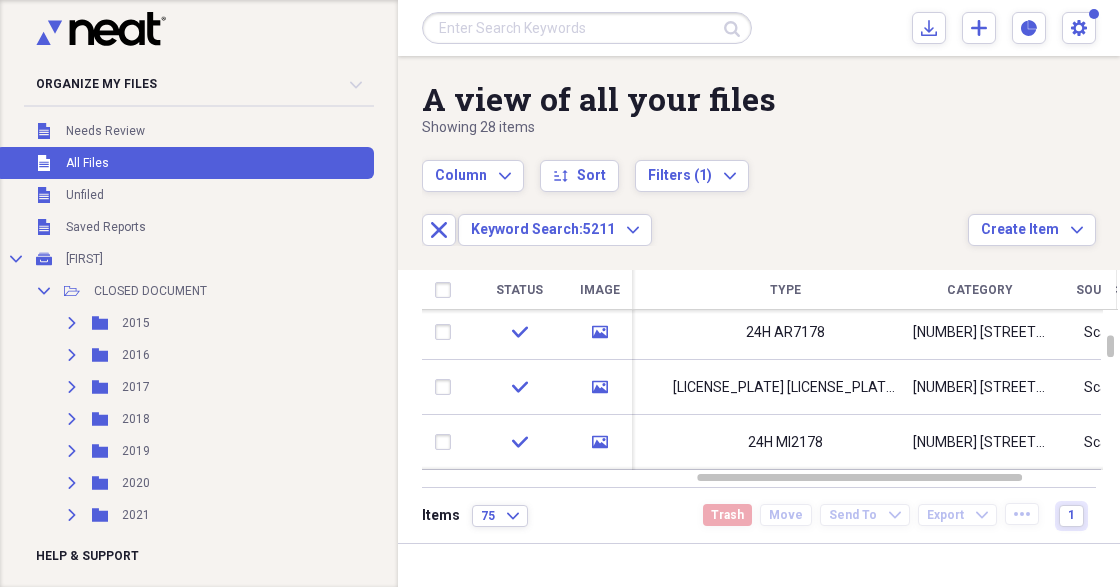 click at bounding box center [587, 28] 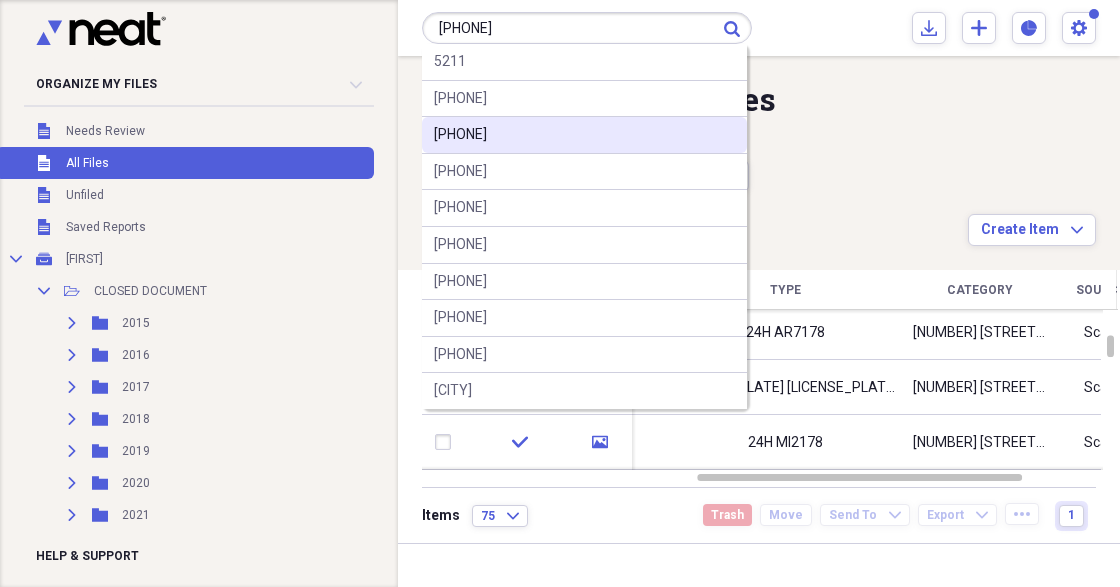 type on "[PHONE]" 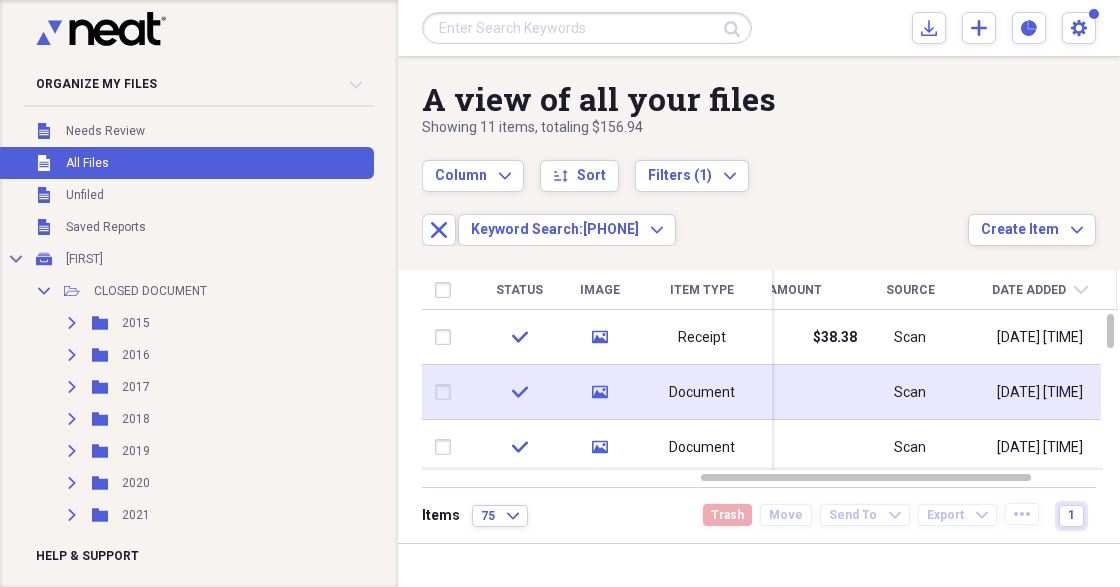 click on "Document" at bounding box center (702, 393) 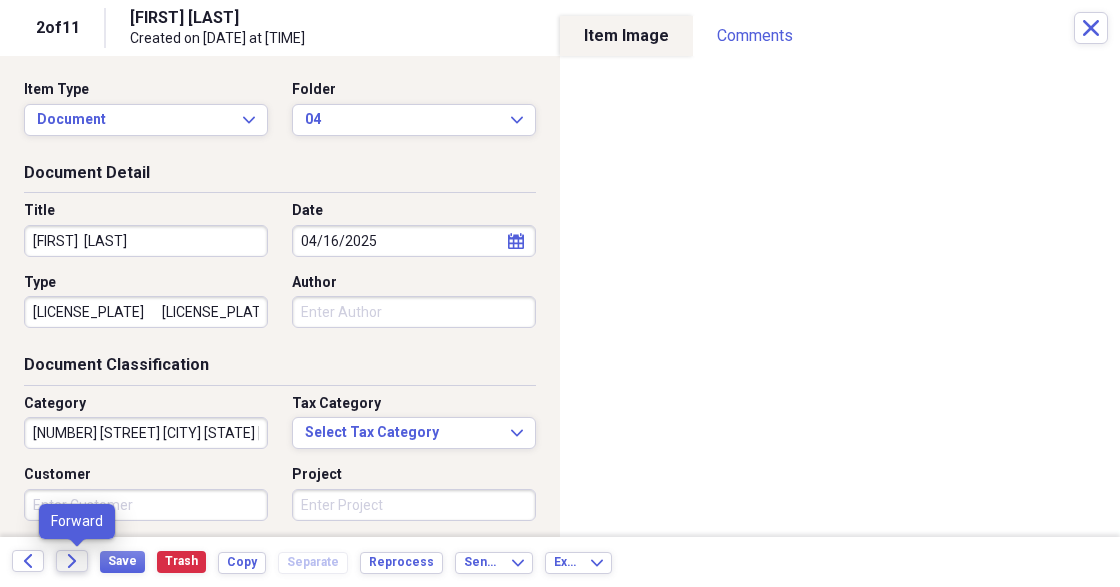 click on "Forward" 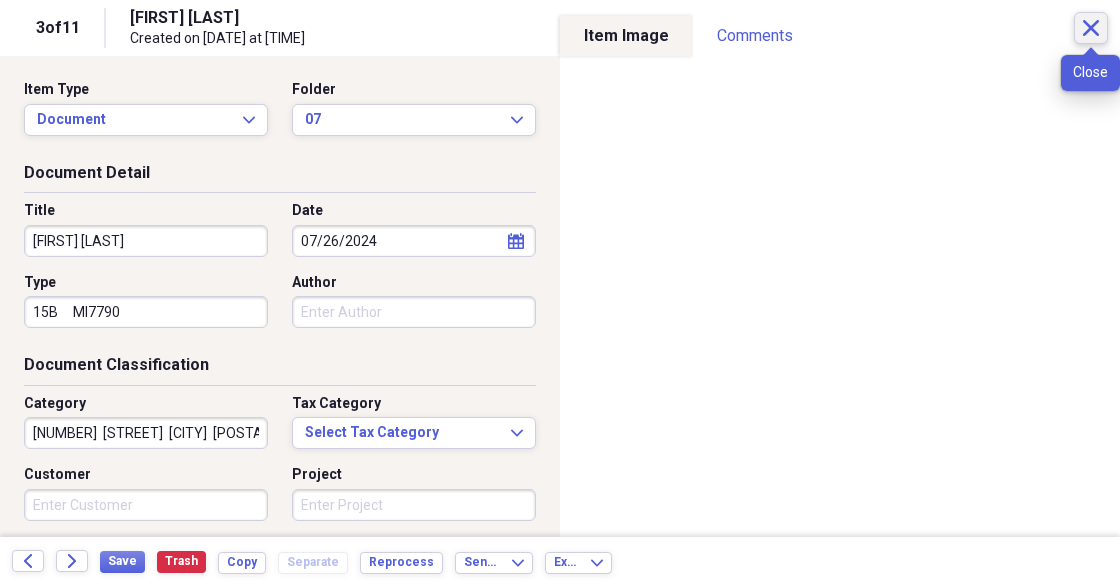 click on "Close" 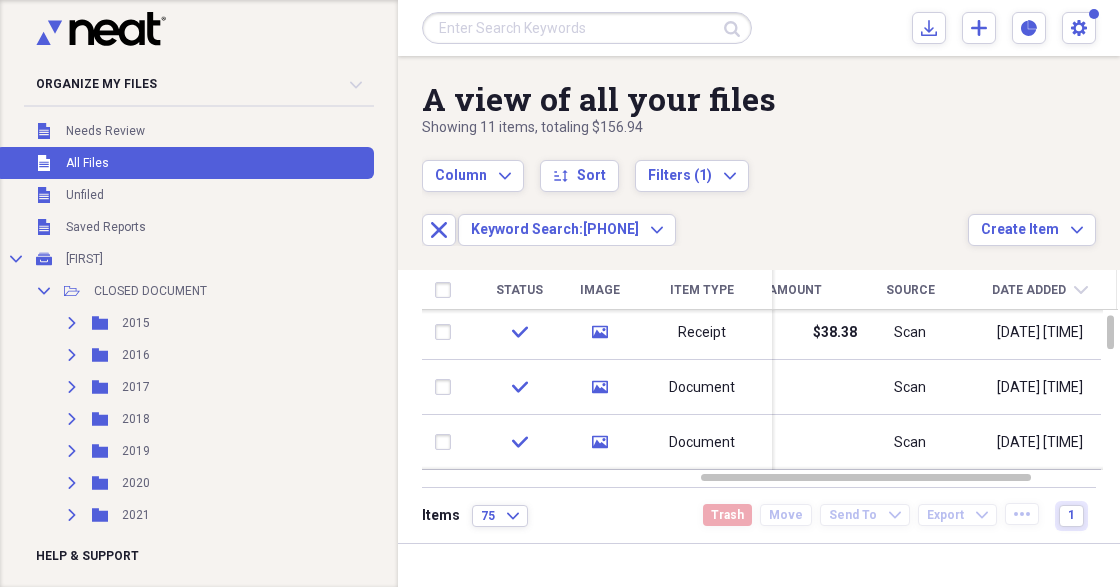 click at bounding box center (587, 28) 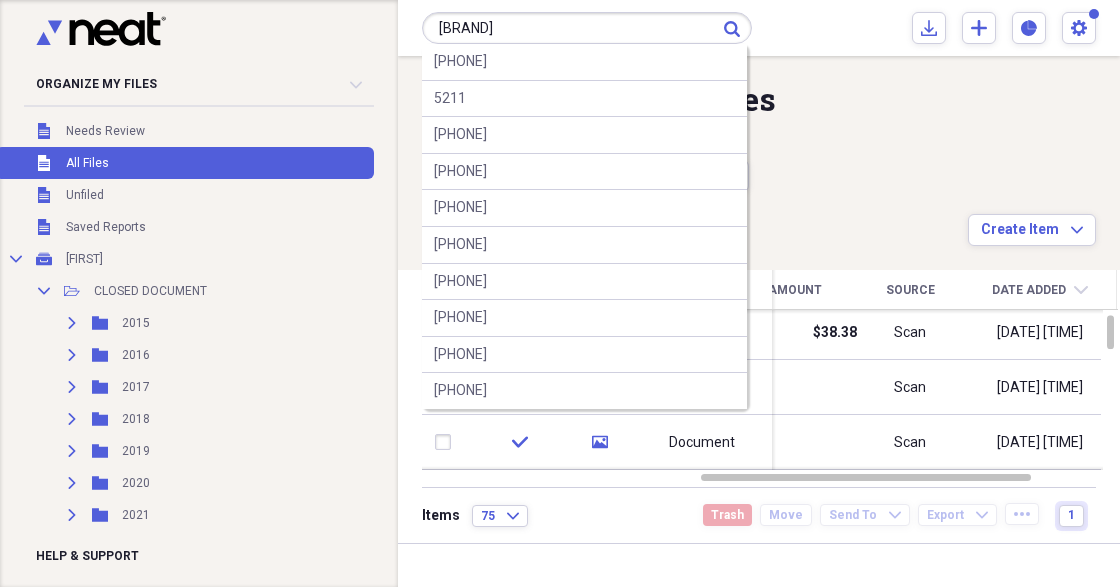type on "[BRAND]" 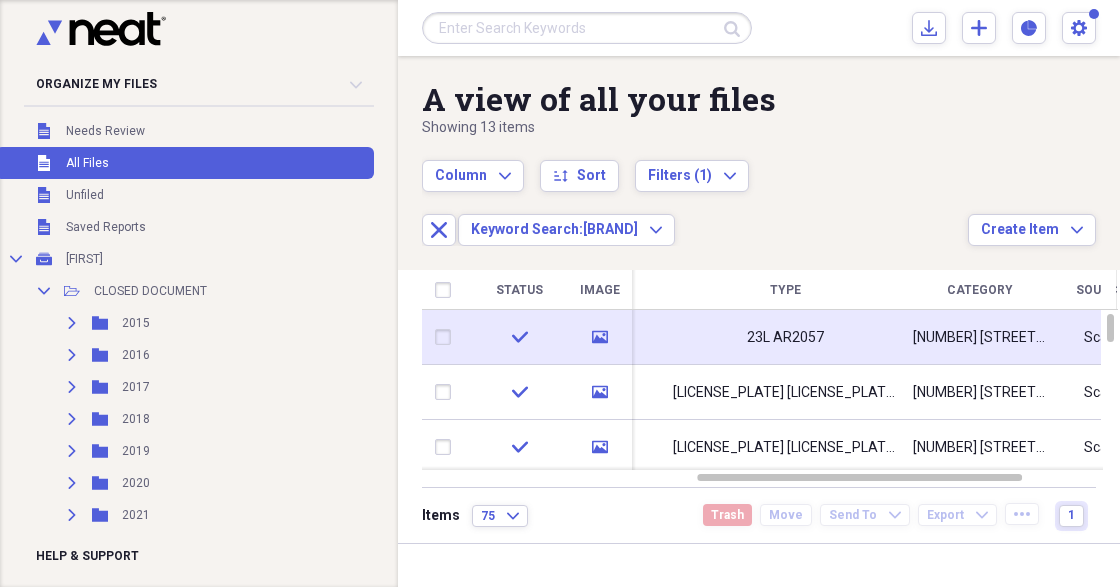 click on "[NUMBER] [STREET] ,  [CITY] , [POSTAL_CODE]" at bounding box center [980, 338] 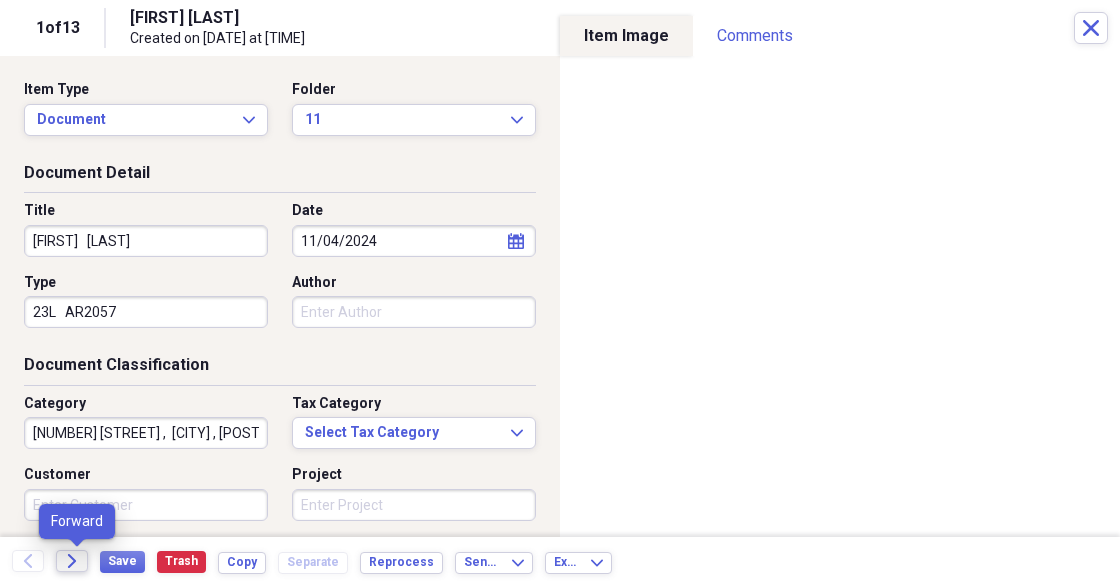 click 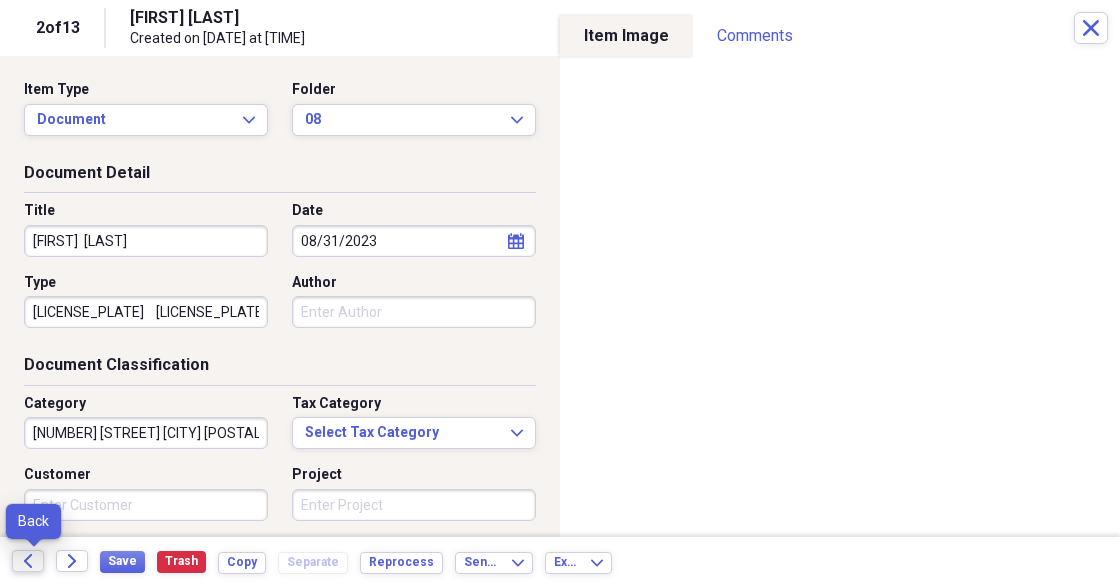 click on "Back" 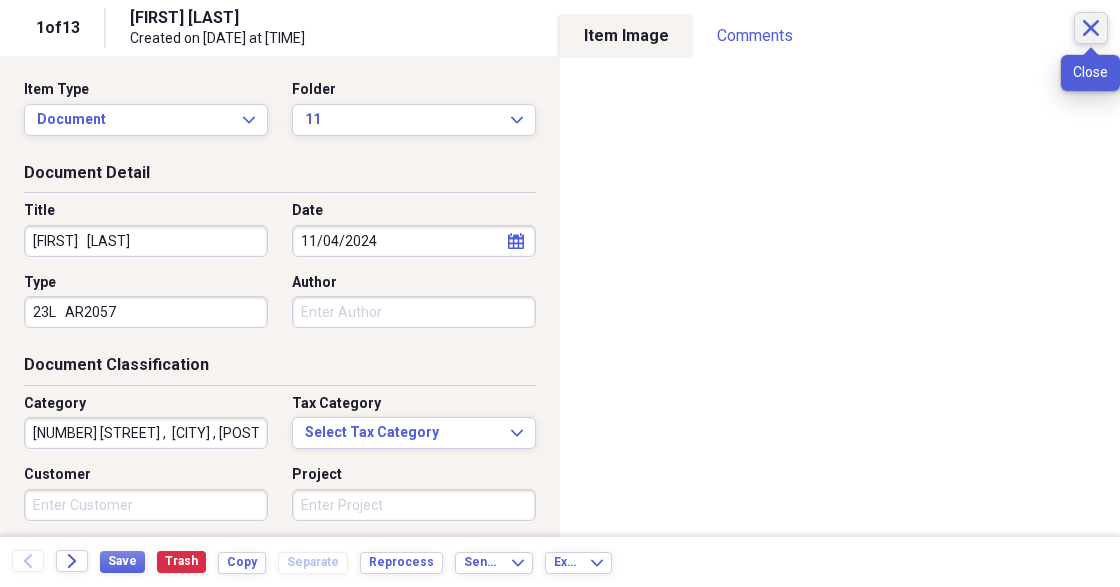 click on "Close" 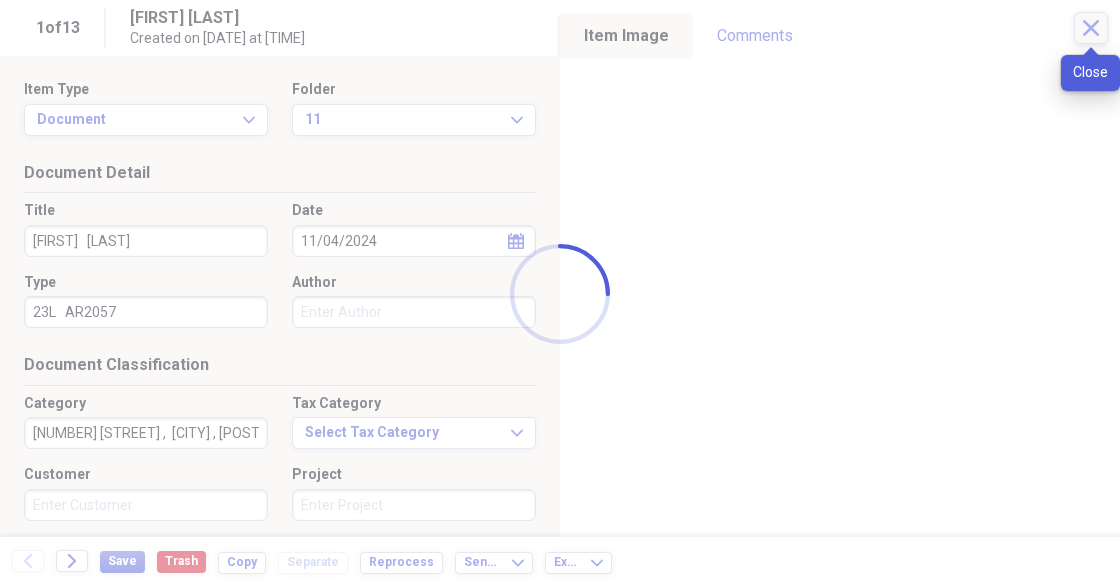 click at bounding box center (560, 293) 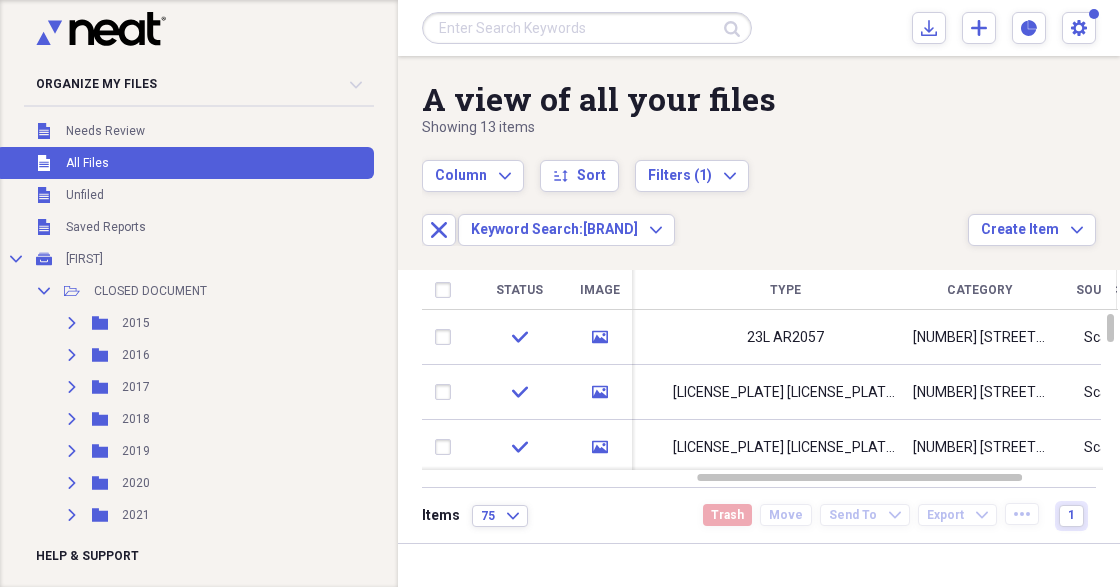 click at bounding box center [587, 28] 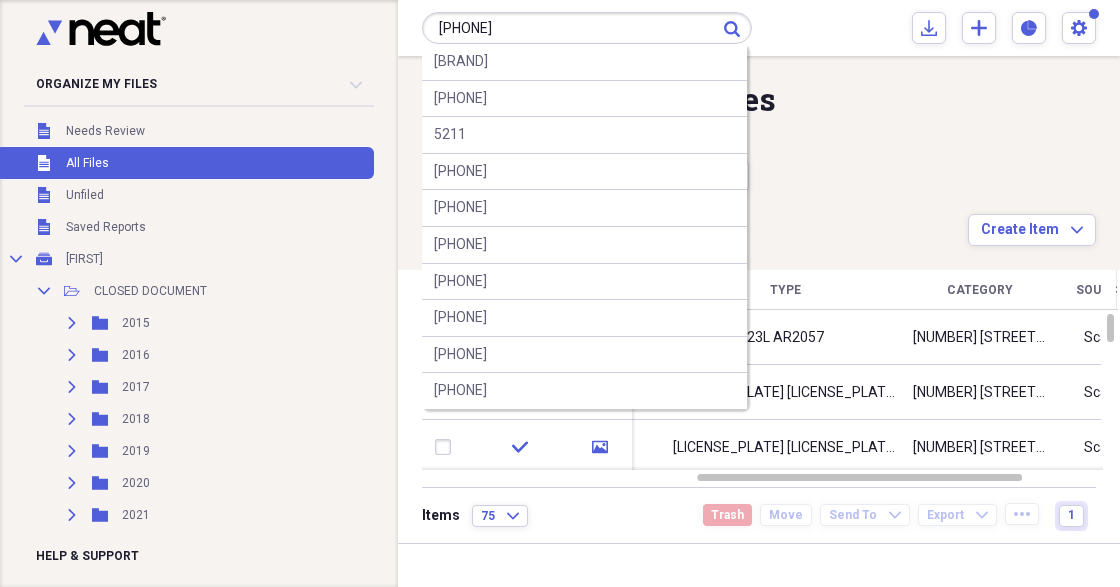 type on "[PHONE]" 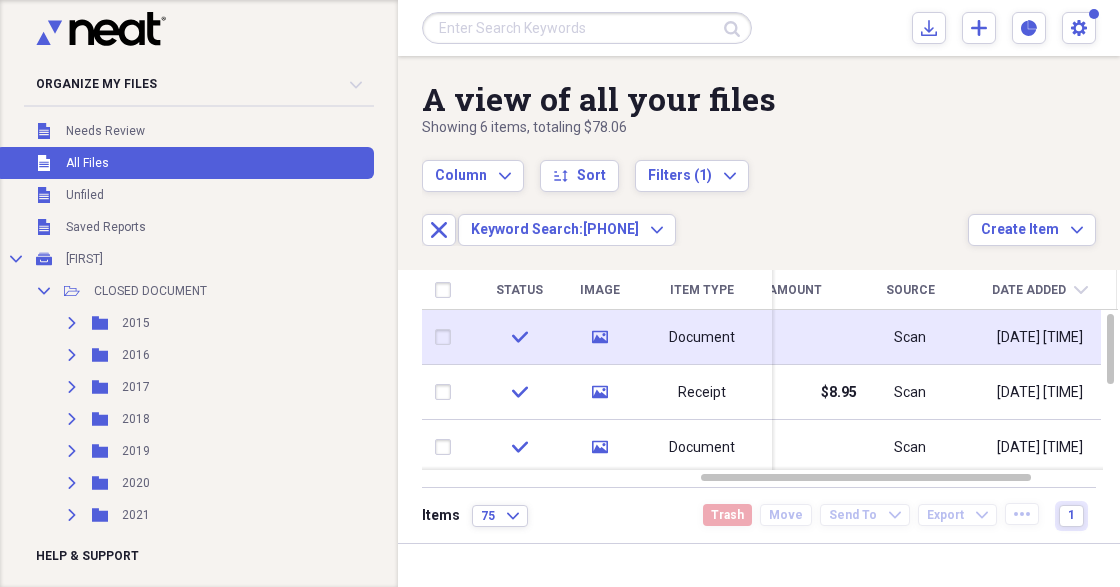 click on "Document" at bounding box center (702, 338) 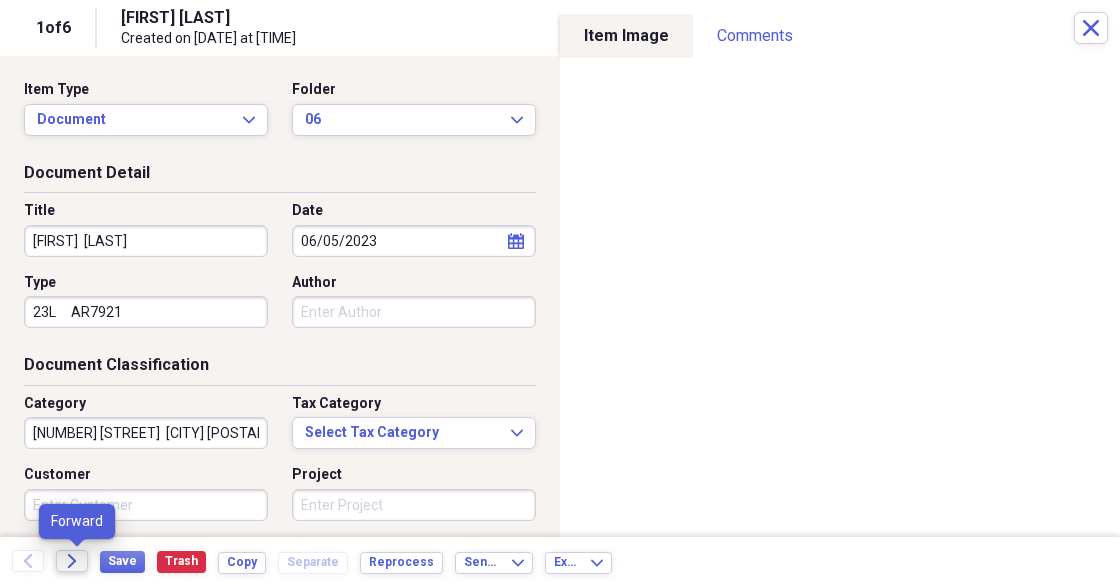 click on "Forward" 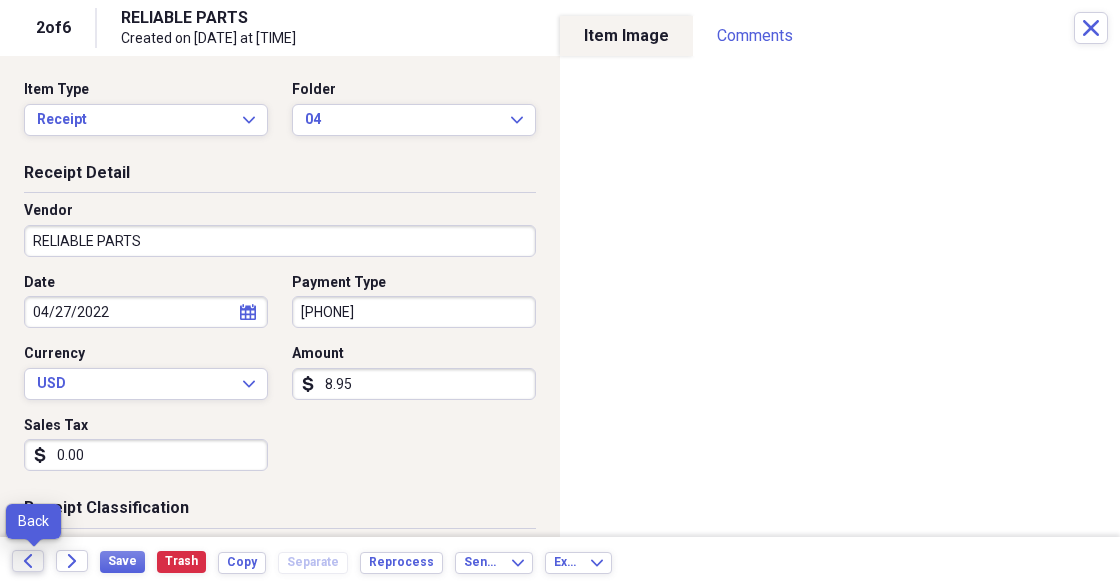click 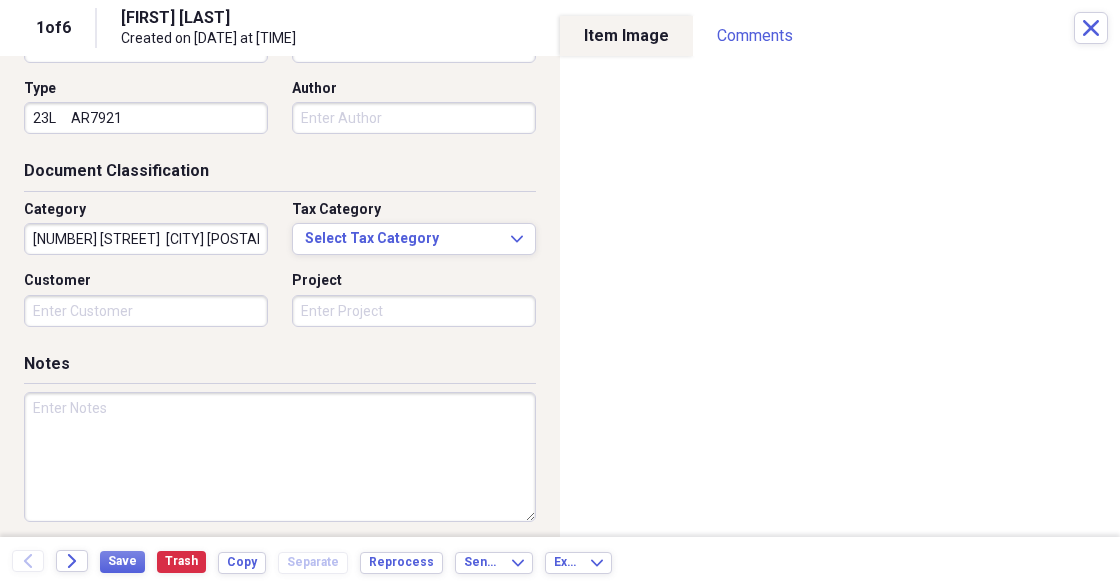 scroll, scrollTop: 0, scrollLeft: 0, axis: both 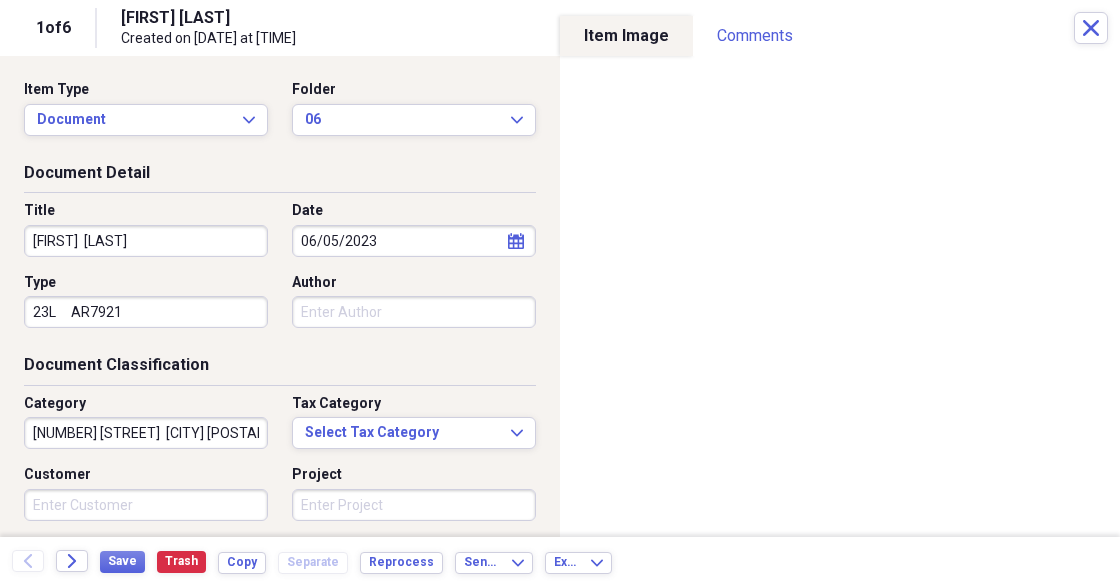click on "Item Type Document Expand Folder 06 Expand Document Detail Title [FIRST]  [LAST] Date [DATE] calendar Calendar Type [LICENSE_PLATE]     [LICENSE_PLATE] Author Document Classification Category [NUMBER] [STREET]  [CITY] [POSTAL_CODE] Tax Category Select Tax Category Expand Customer Project Notes Additional Information Subject Topic Action Type [PHONE] Application Received calendar Calendar Date Sent calendar Calendar From To Date Due calendar Calendar" at bounding box center [280, 296] 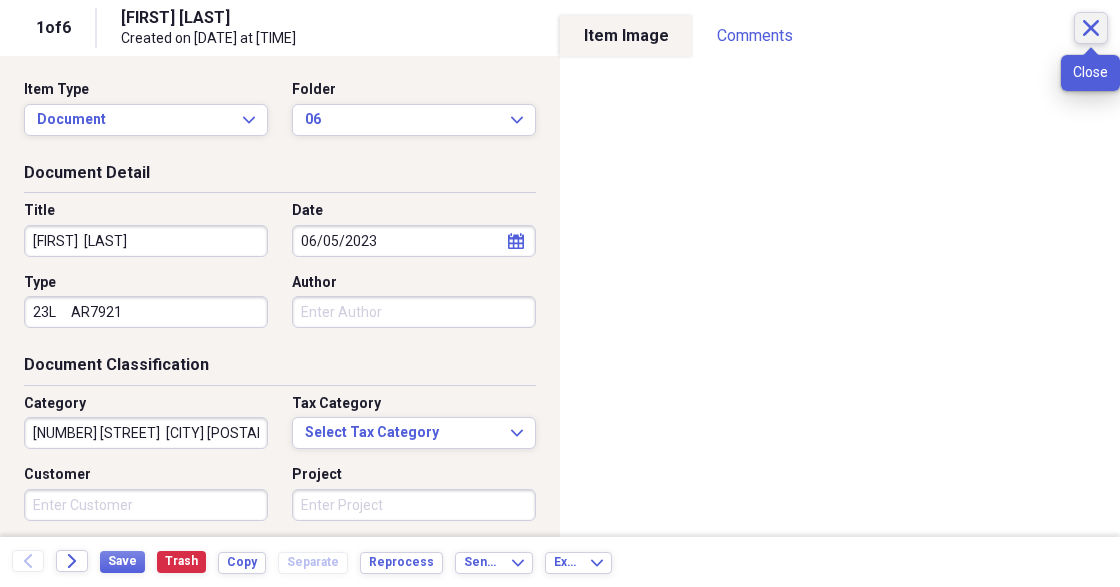 click 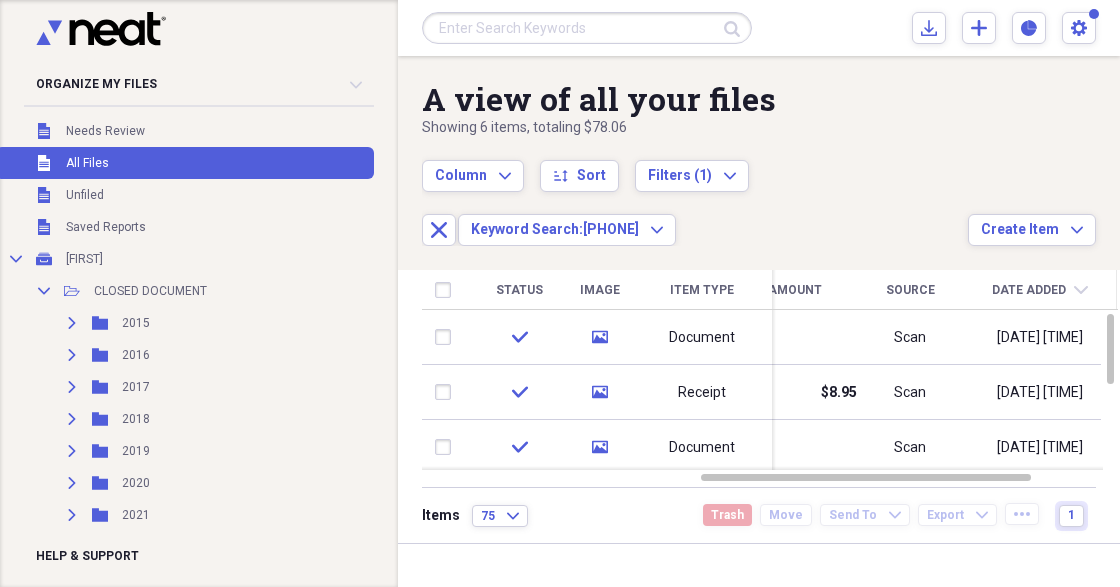 click at bounding box center [587, 28] 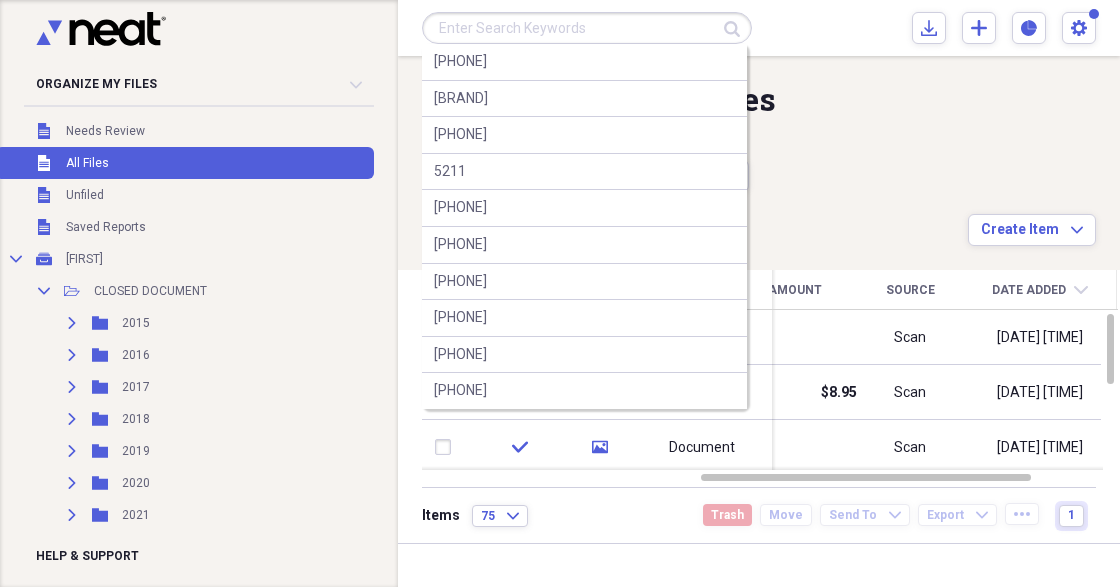 click at bounding box center (587, 28) 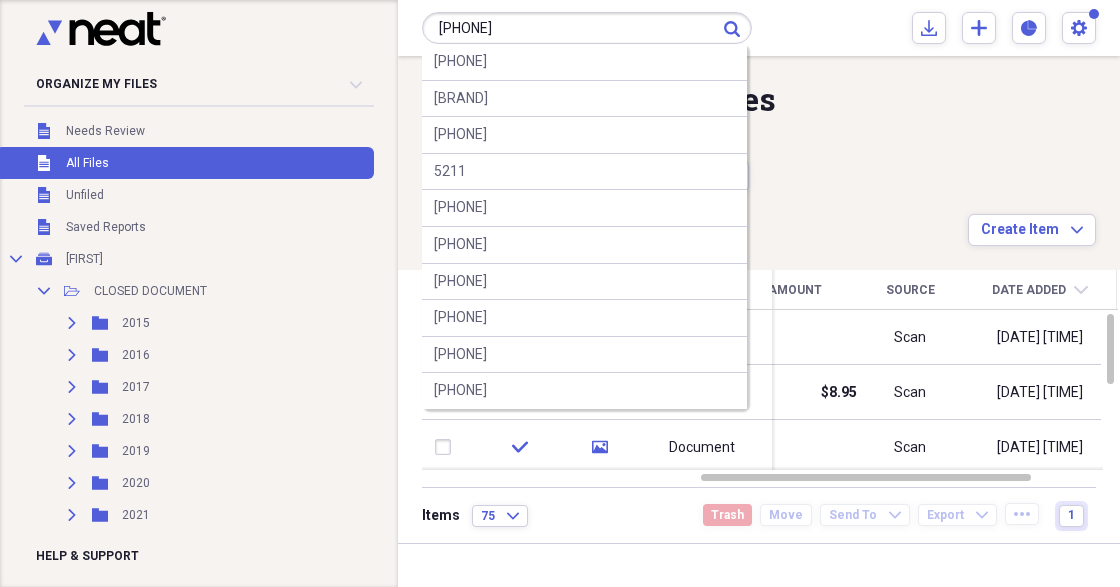 type on "[PHONE]" 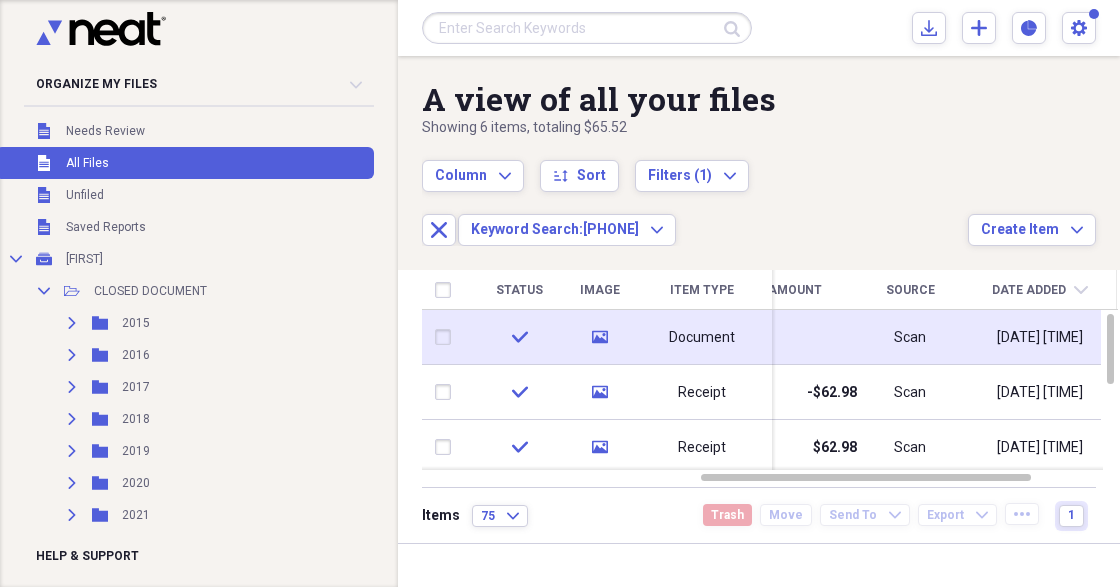 click on "Document" at bounding box center (702, 338) 